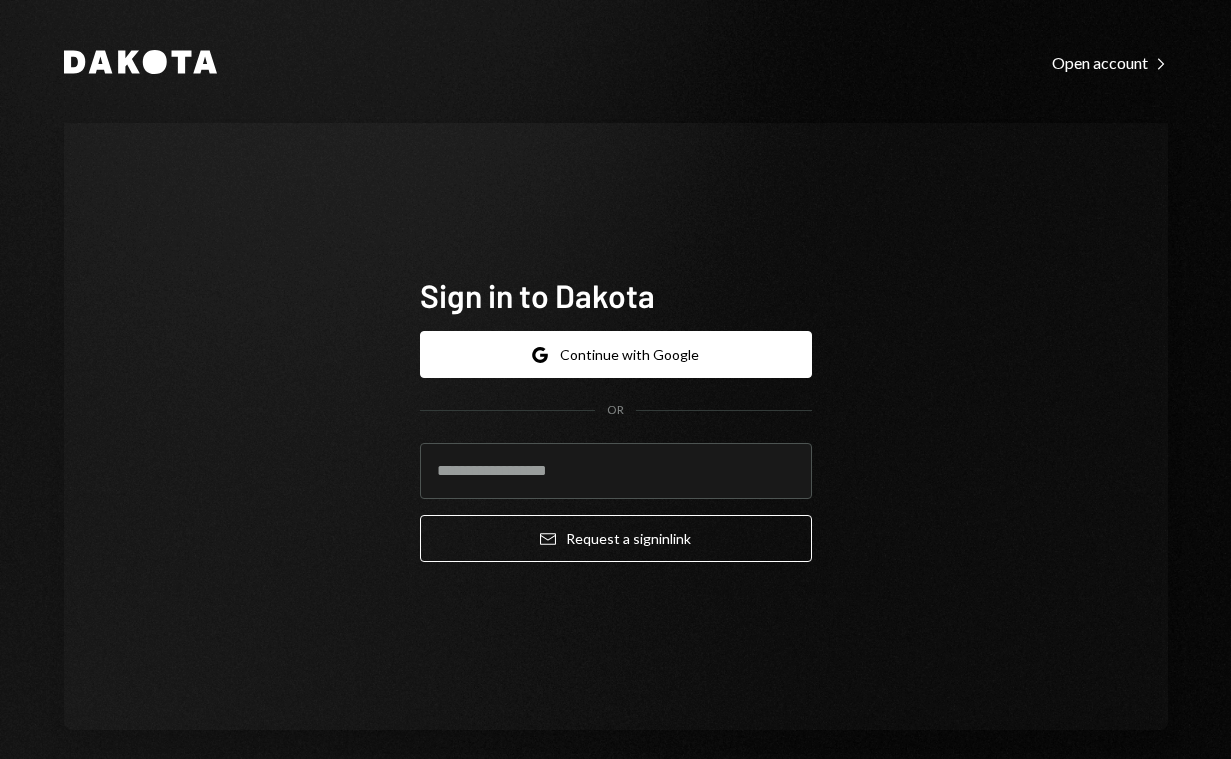 scroll, scrollTop: 0, scrollLeft: 0, axis: both 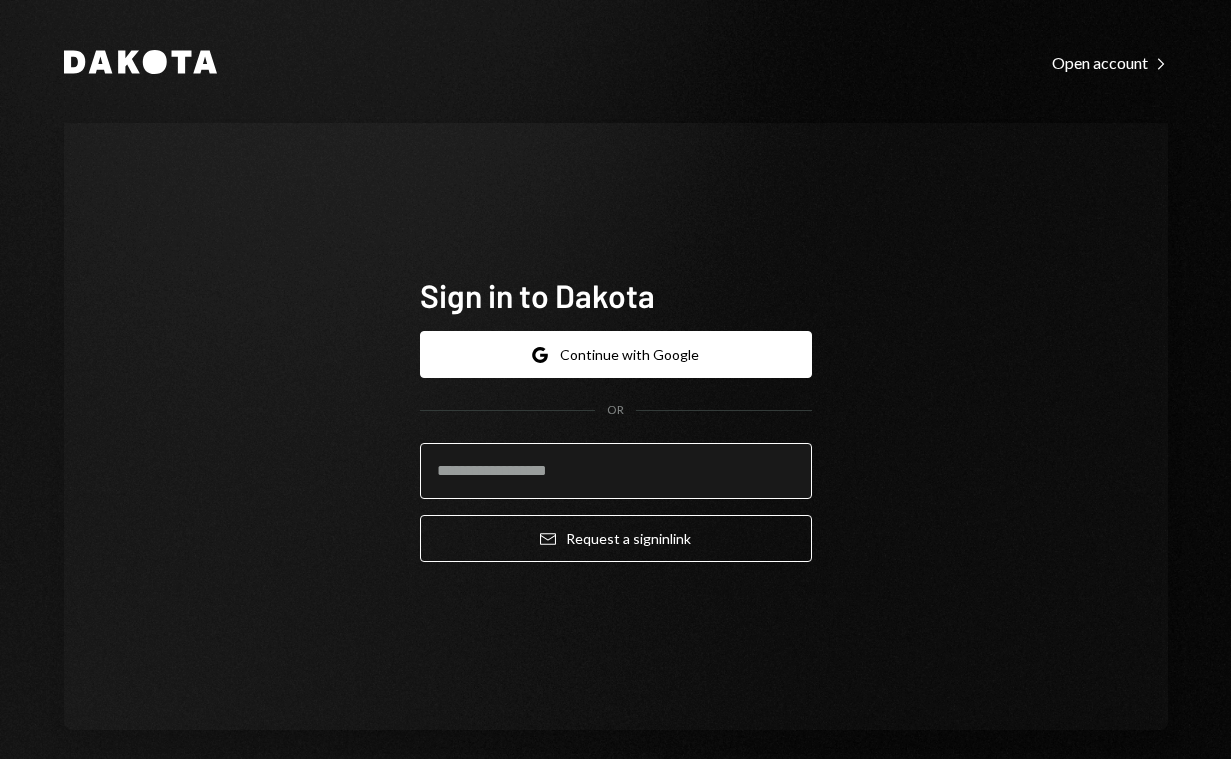 click at bounding box center [616, 471] 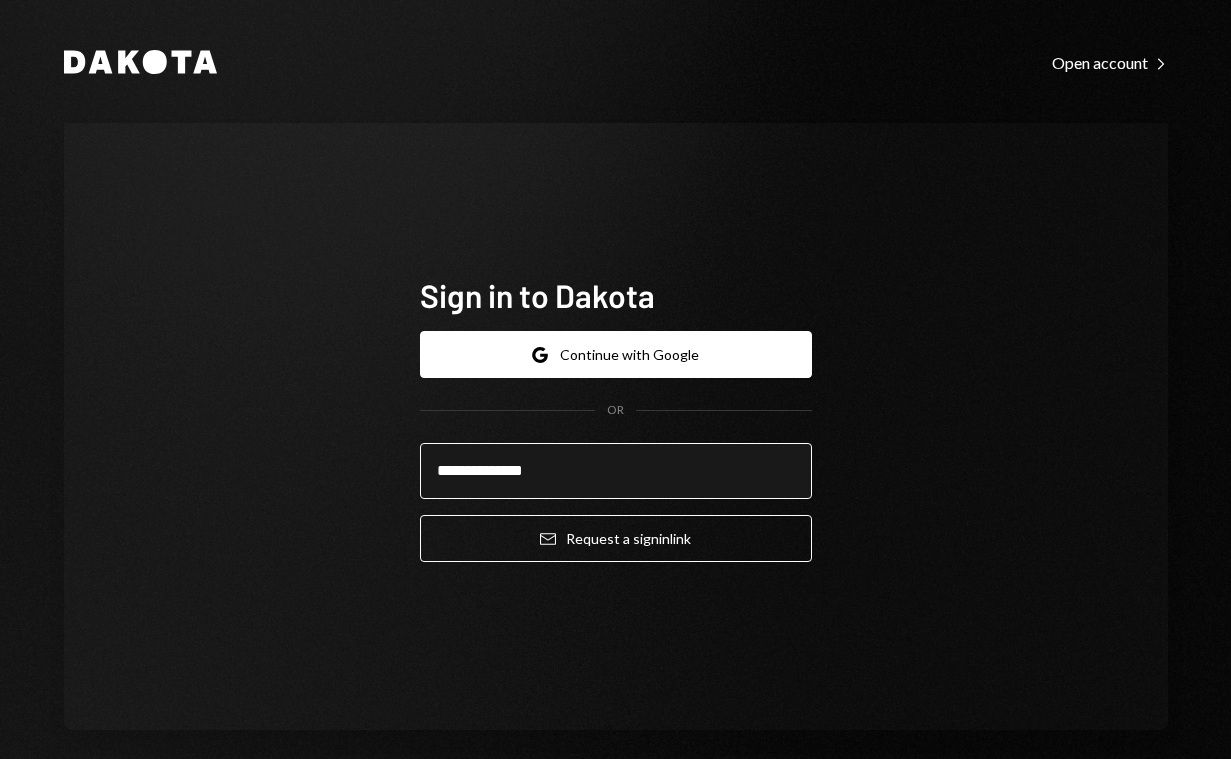 type on "**********" 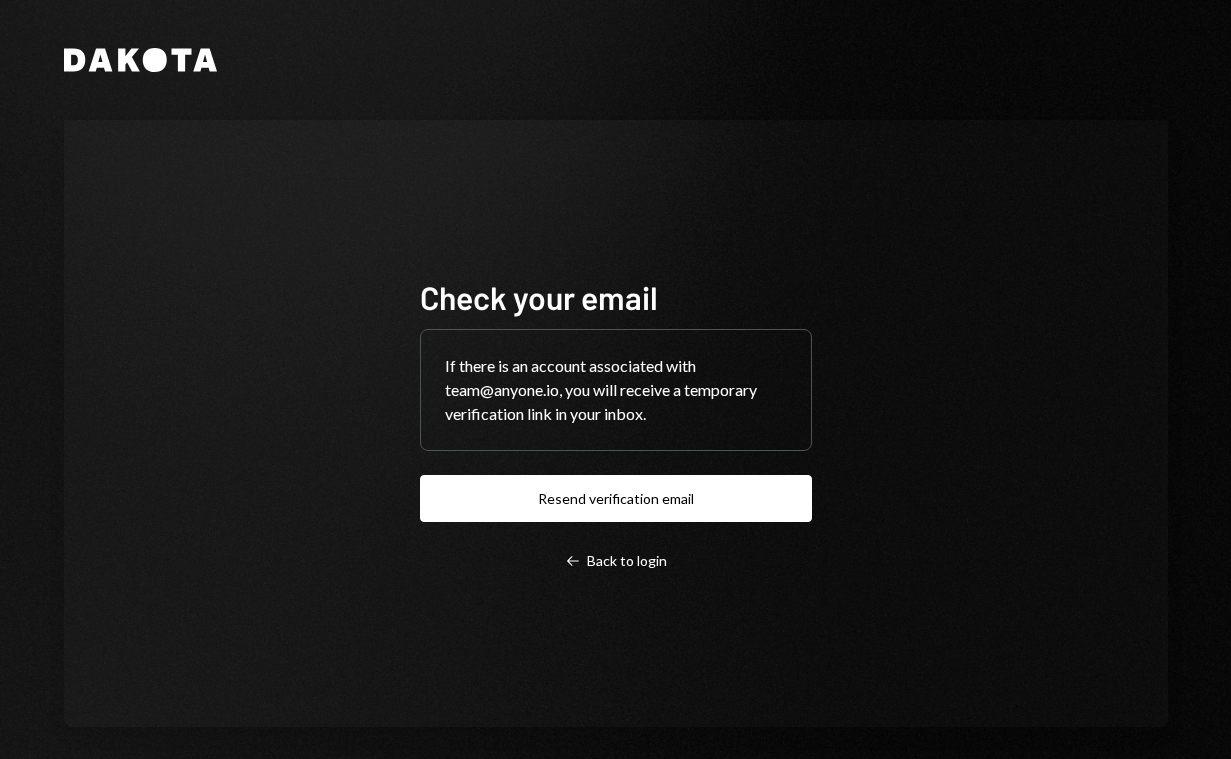 click on "Check your email If there is an account associated with team@anyone.io, you will
receive a temporary verification link in your inbox. Resend verification email Left Arrow Back to login" at bounding box center [616, 423] 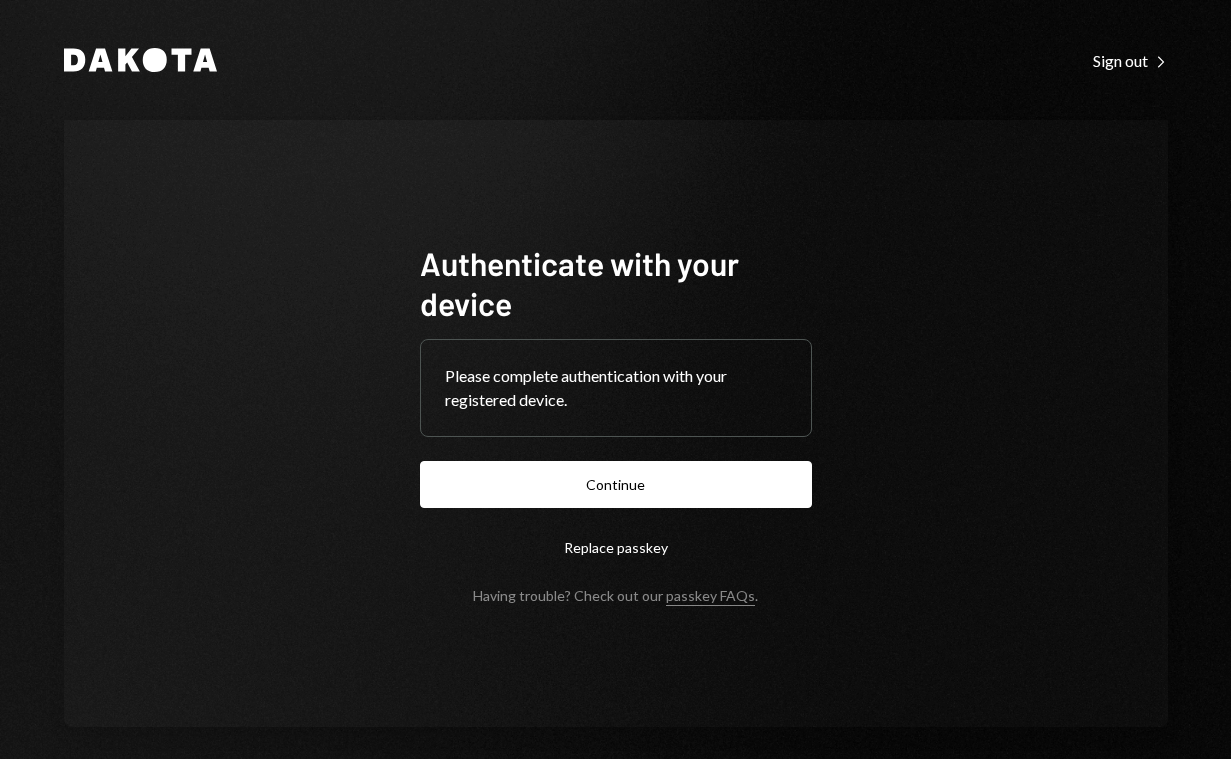 scroll, scrollTop: 0, scrollLeft: 0, axis: both 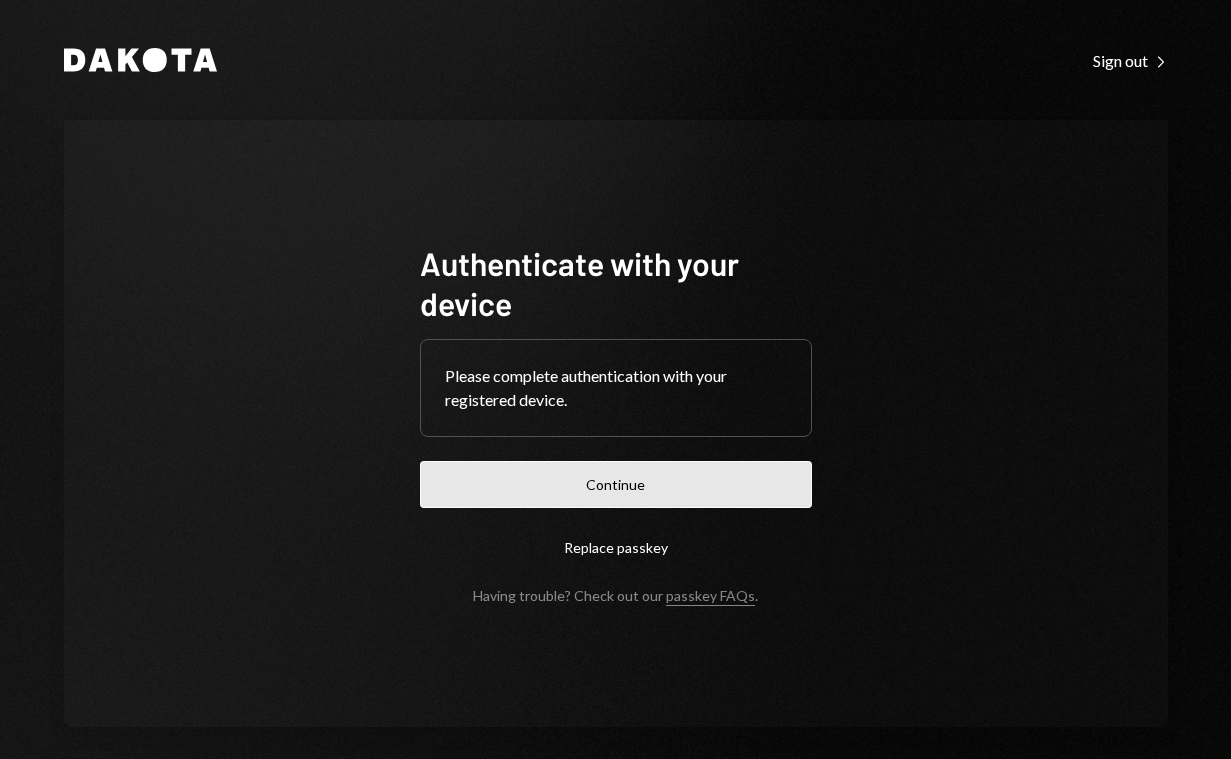 click on "Continue" at bounding box center [616, 484] 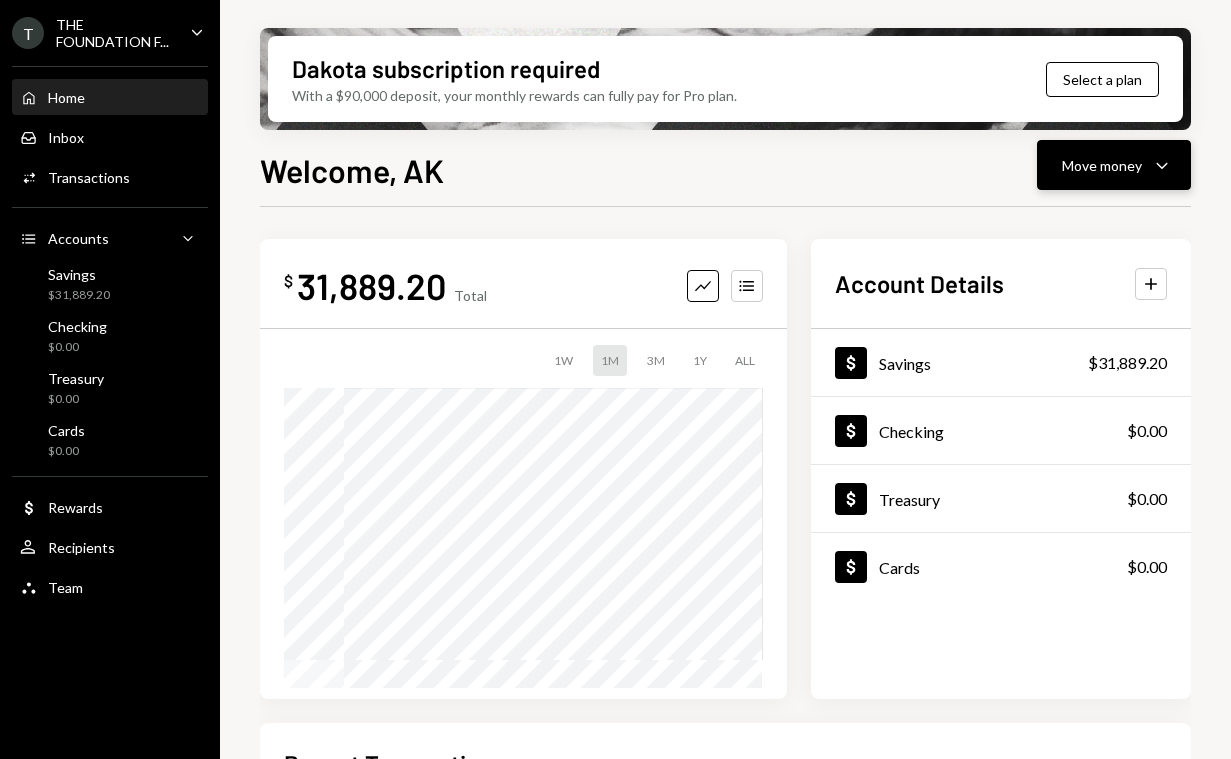 click on "Move money Caret Down" at bounding box center (1114, 165) 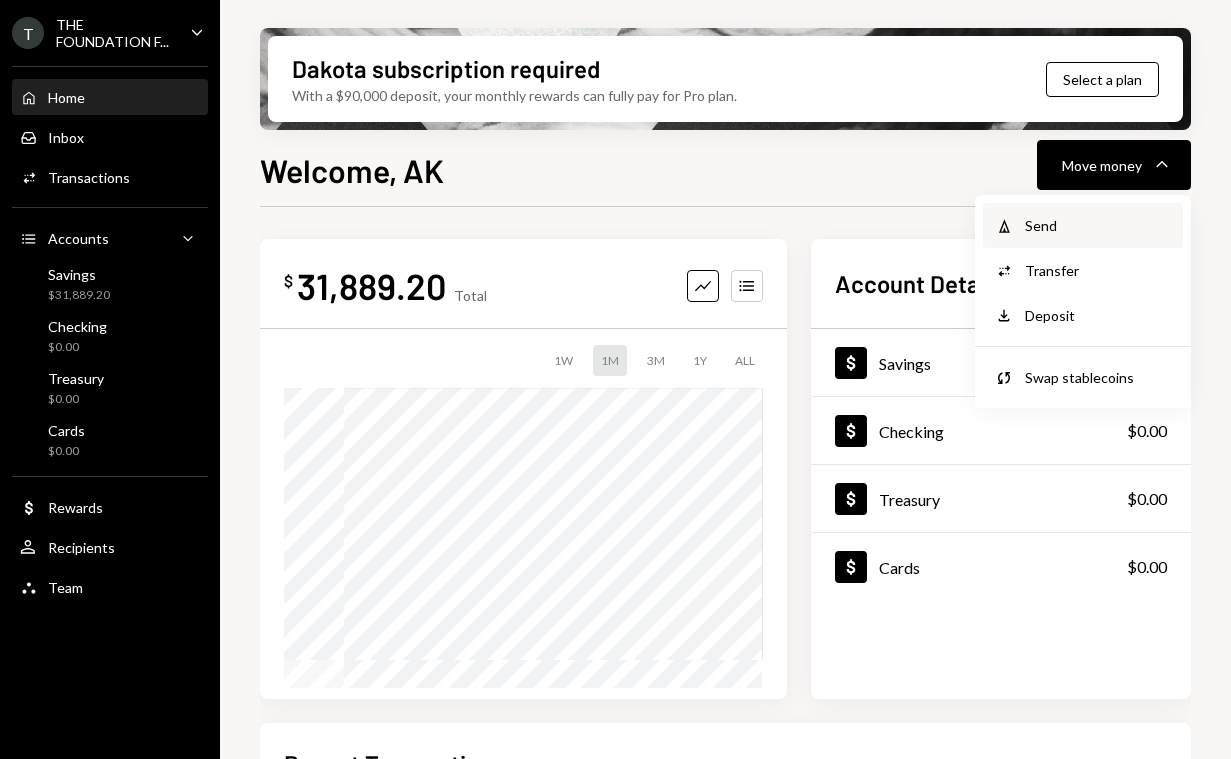 click on "Send" at bounding box center (1098, 225) 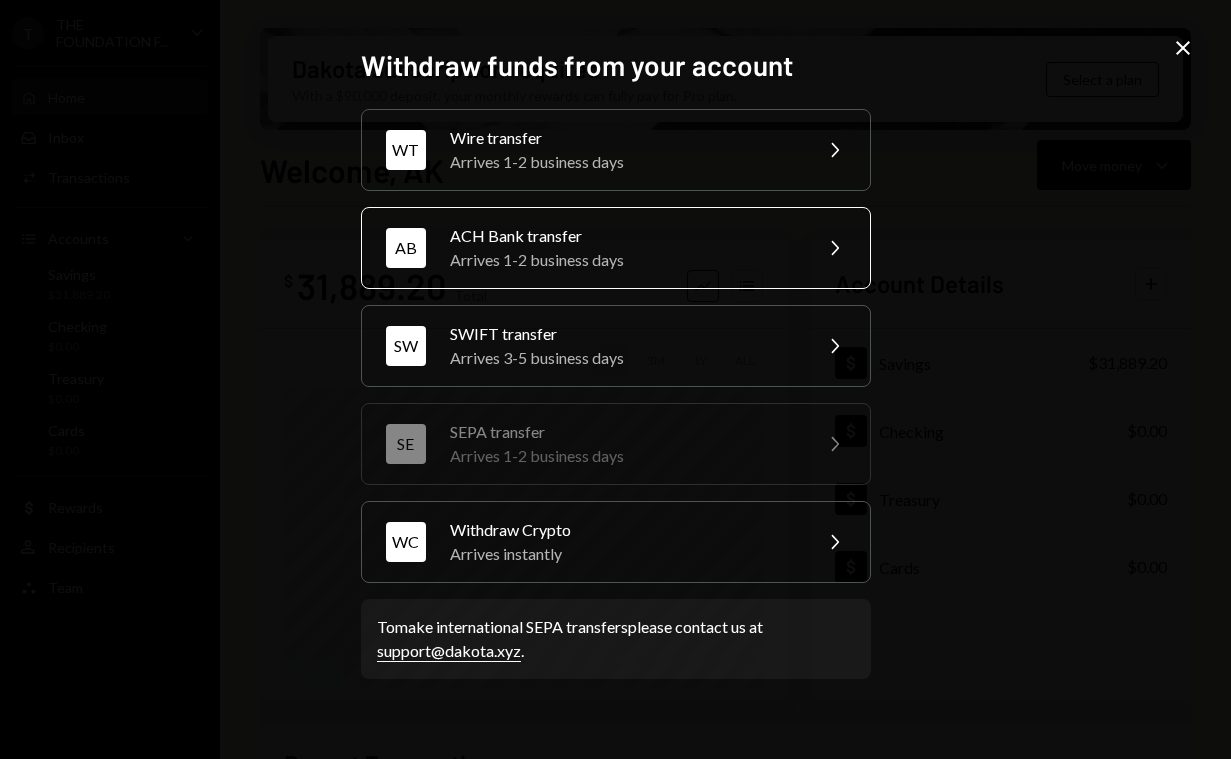 click on "AB ACH Bank transfer Arrives 1-2 business days Chevron Right" at bounding box center [616, 248] 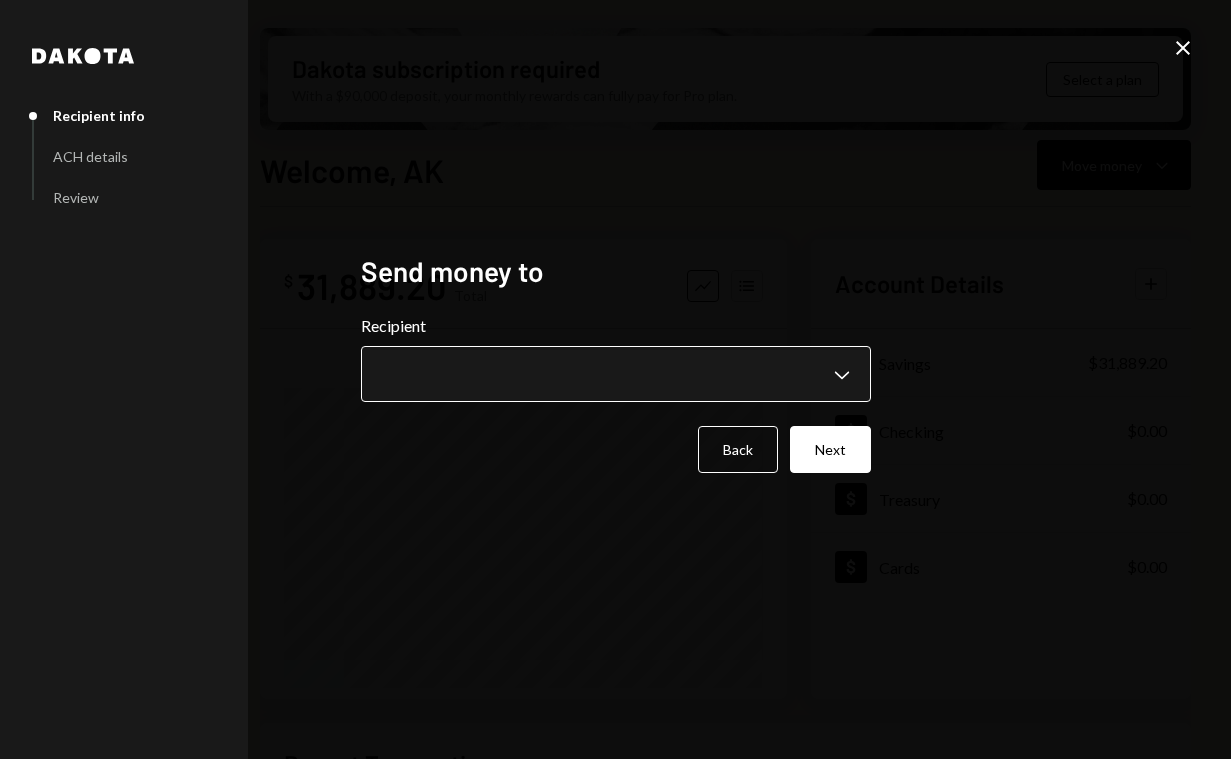 click on "**********" at bounding box center [615, 379] 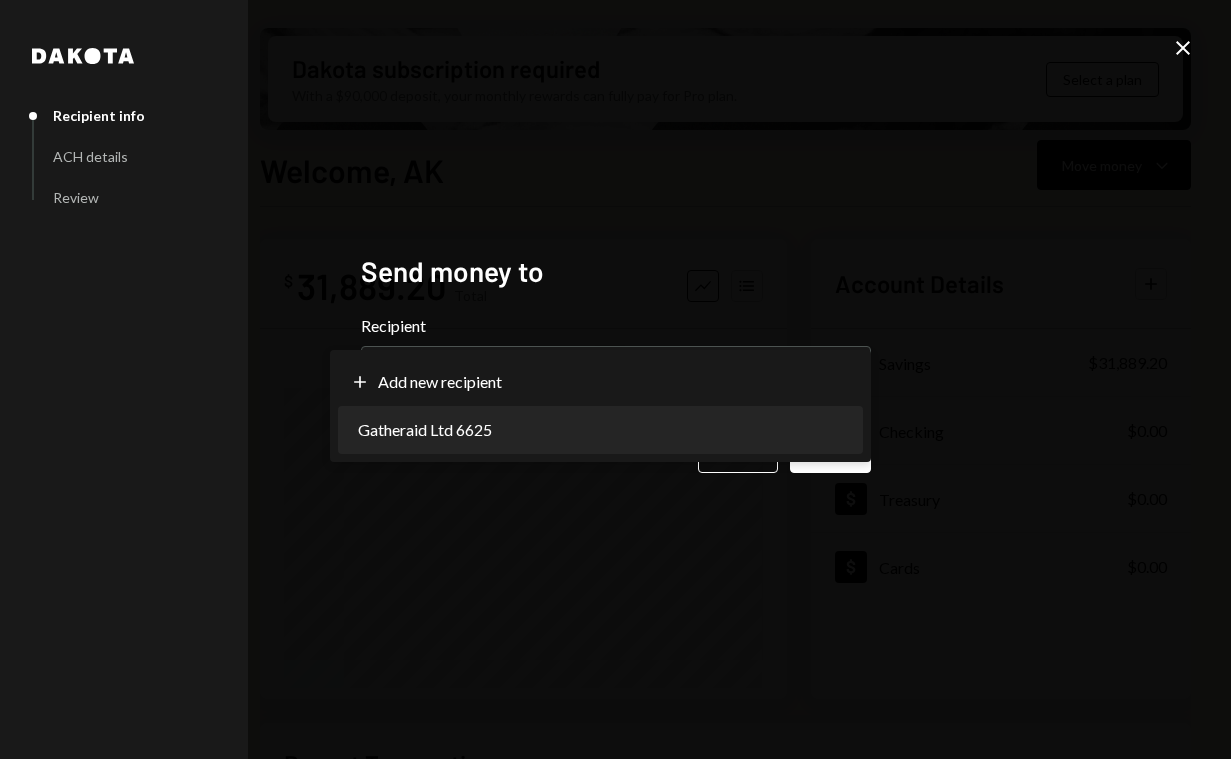 select on "**********" 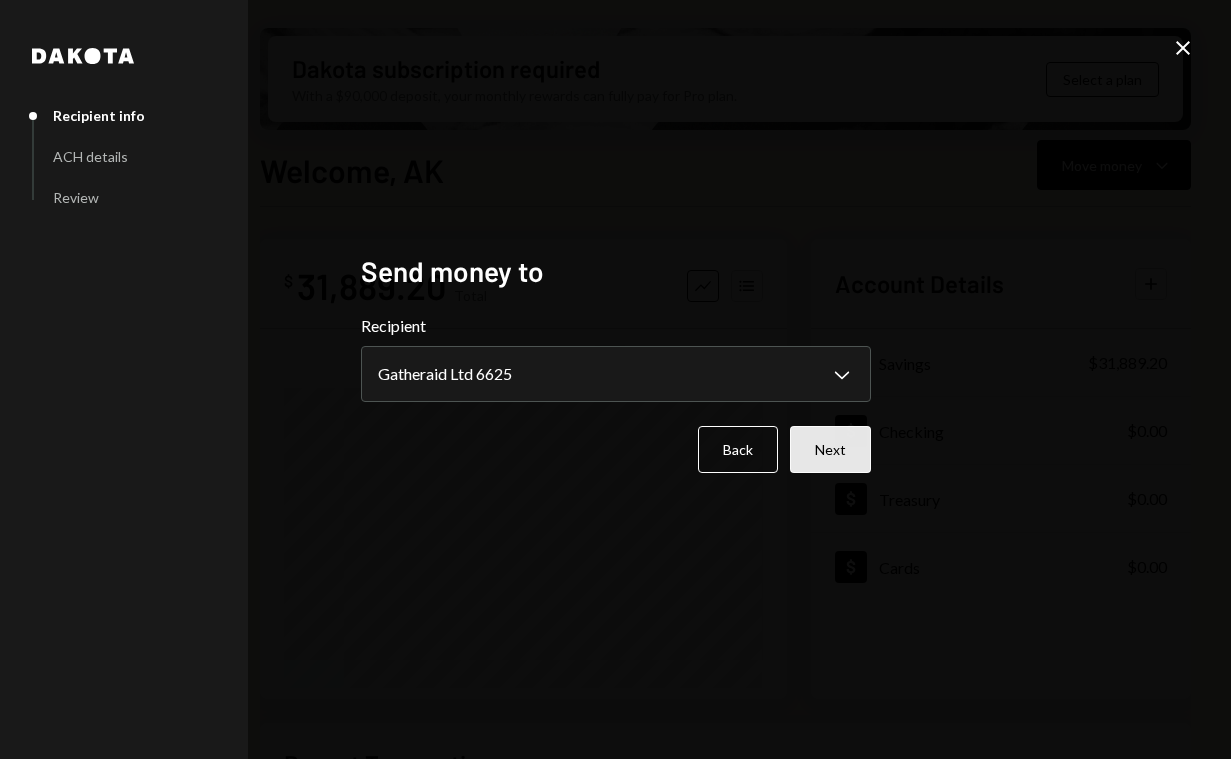 click on "Next" at bounding box center (830, 449) 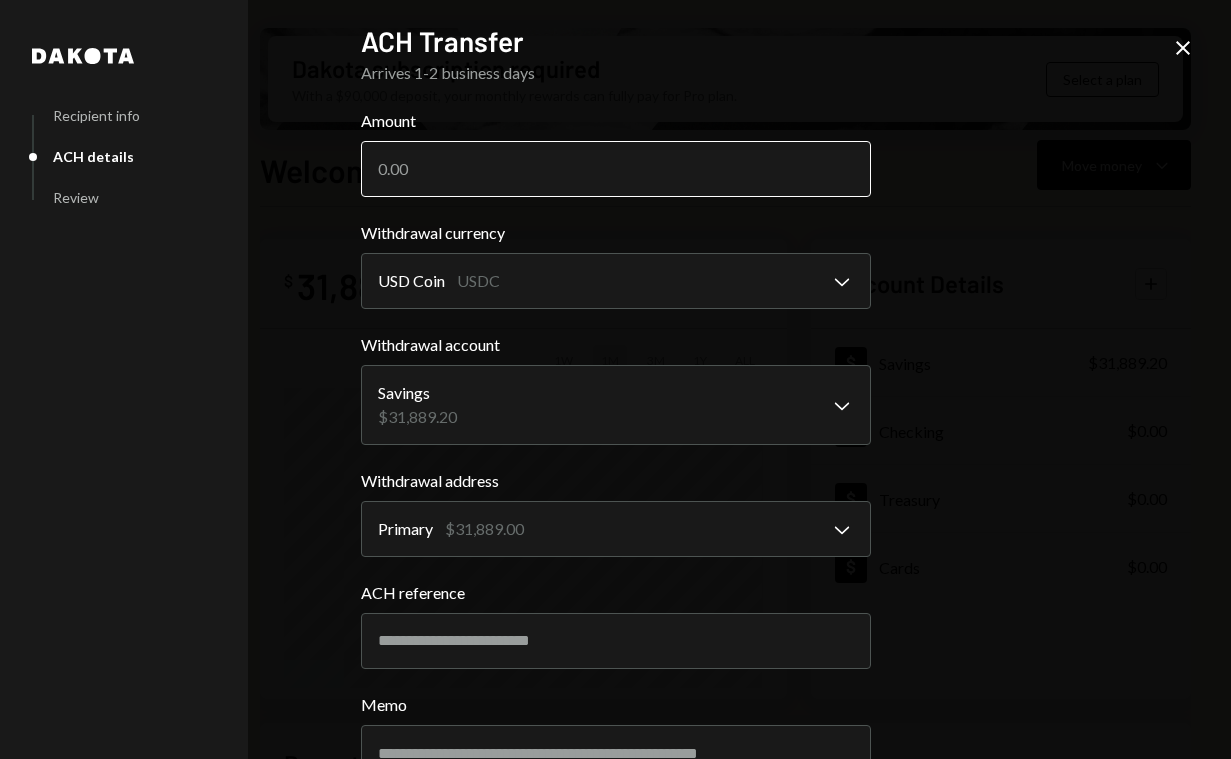 click on "Amount" at bounding box center [616, 169] 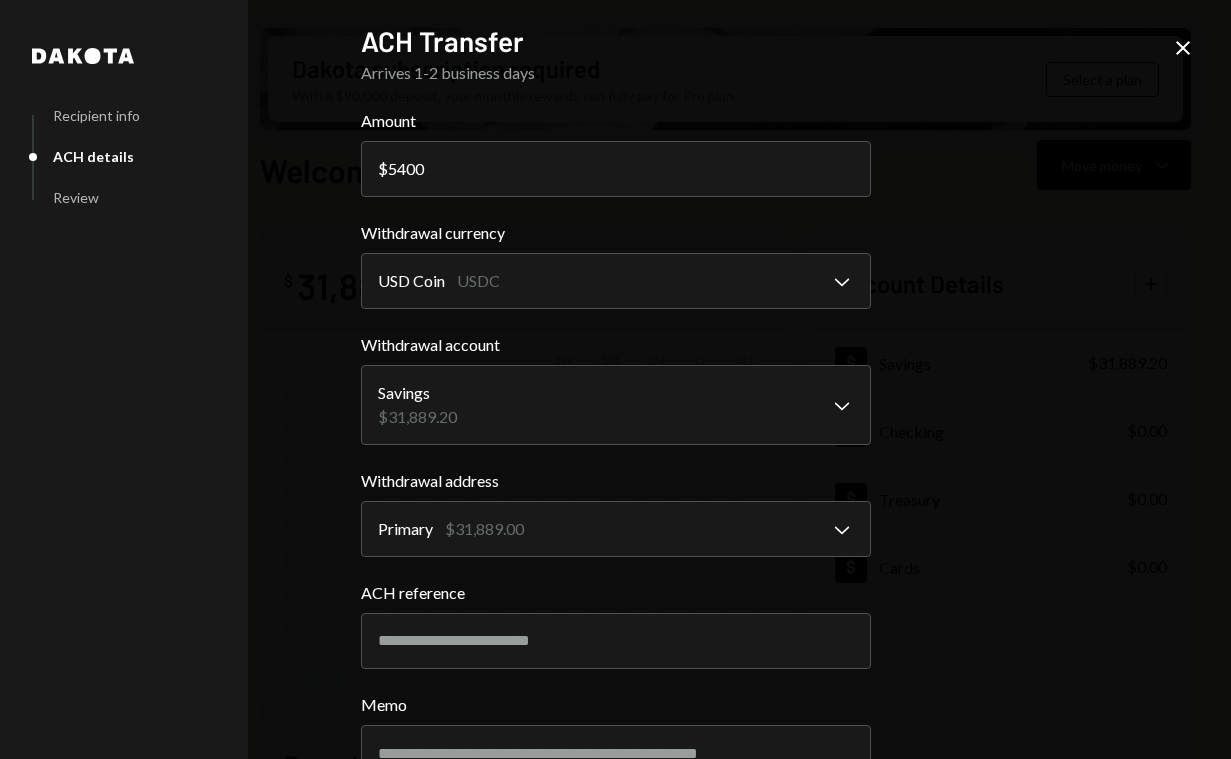 type on "5400" 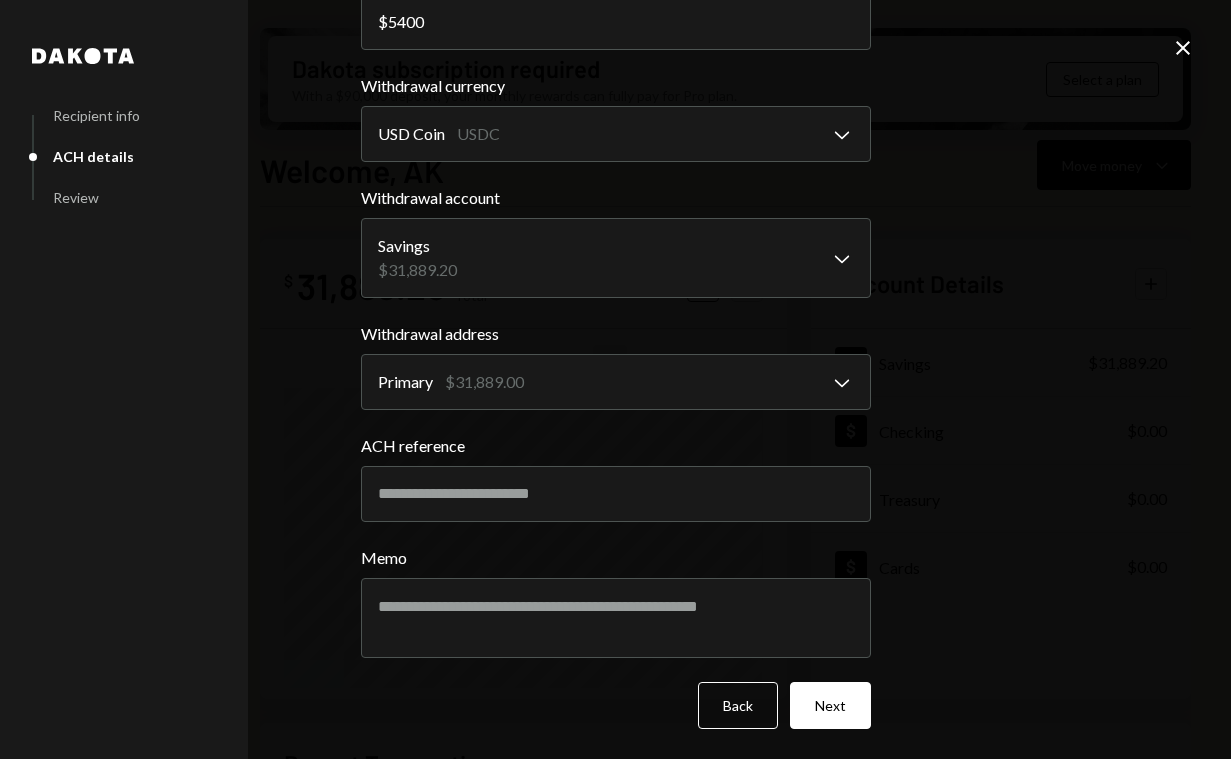 scroll, scrollTop: 148, scrollLeft: 0, axis: vertical 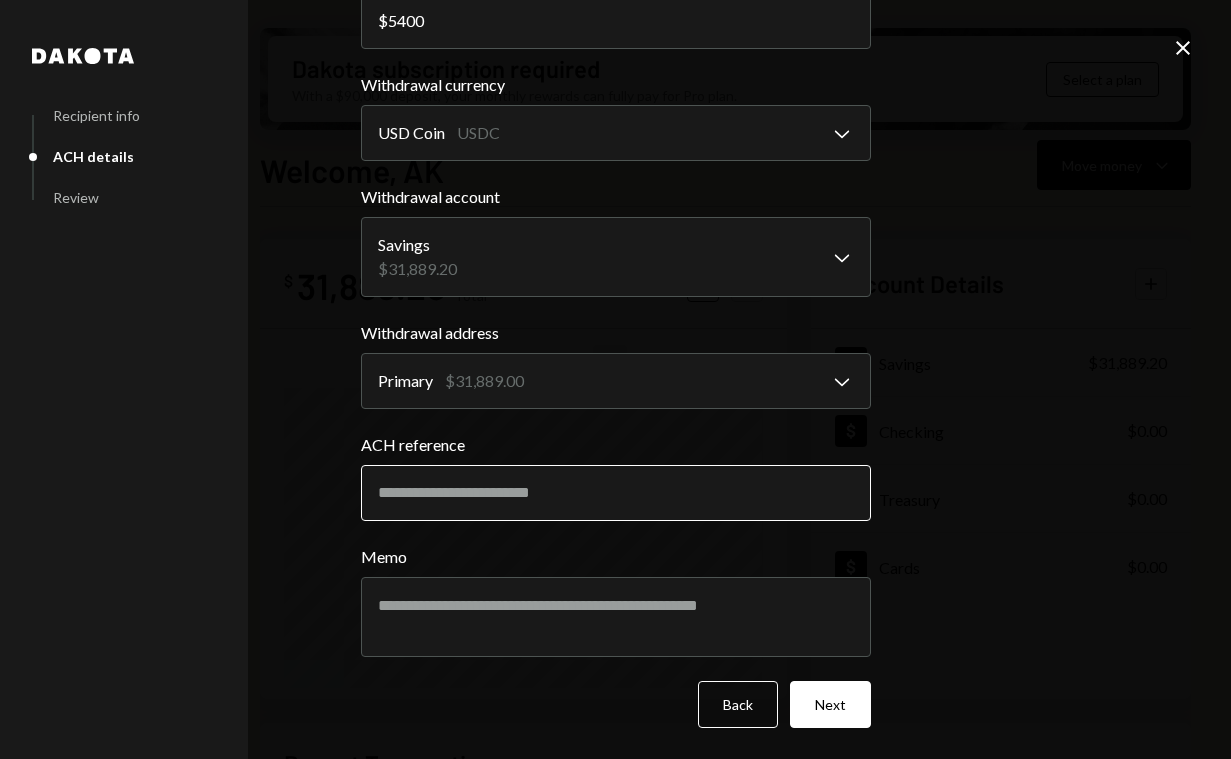 click on "ACH reference" at bounding box center [616, 493] 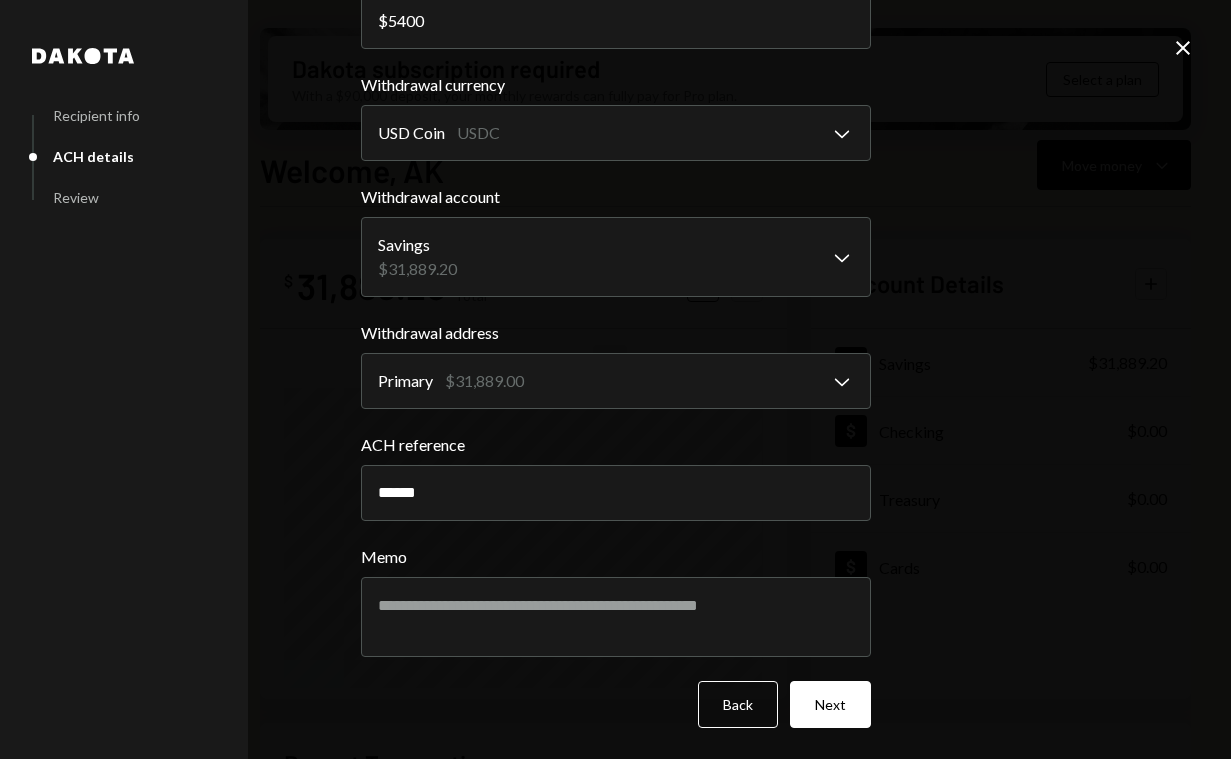 type on "******" 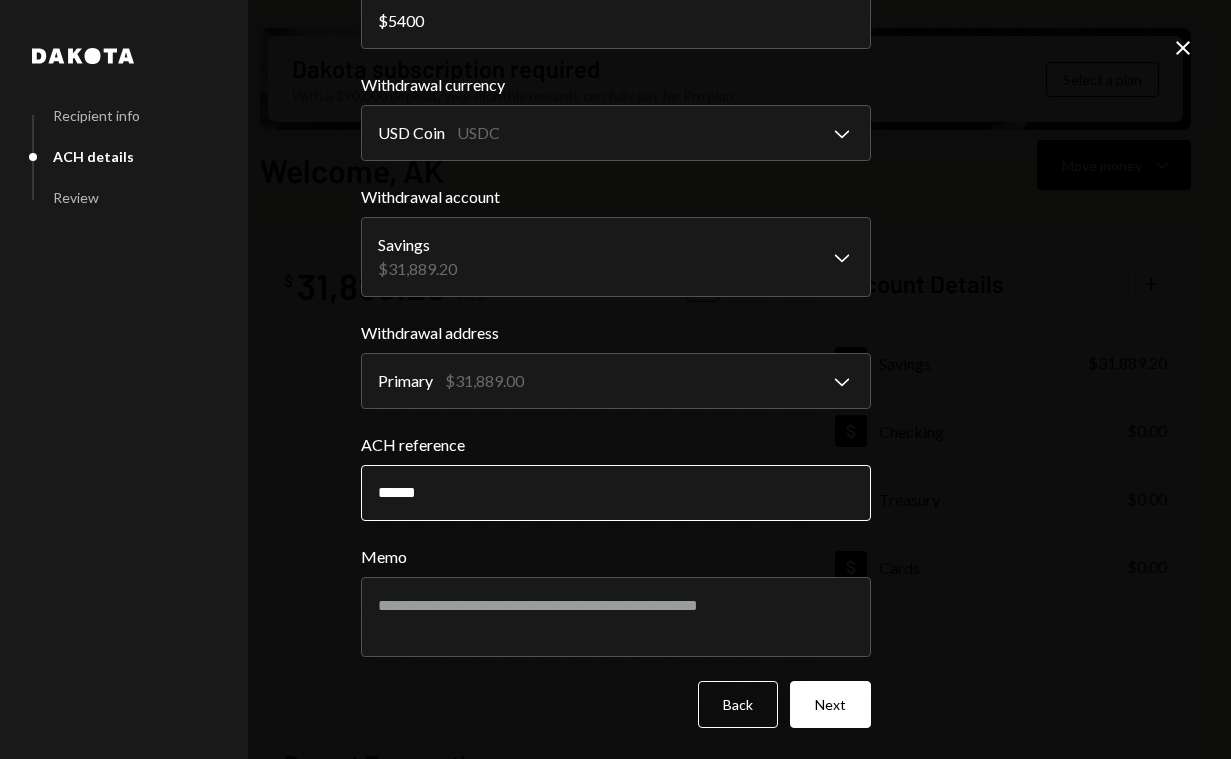 click on "******" at bounding box center (616, 493) 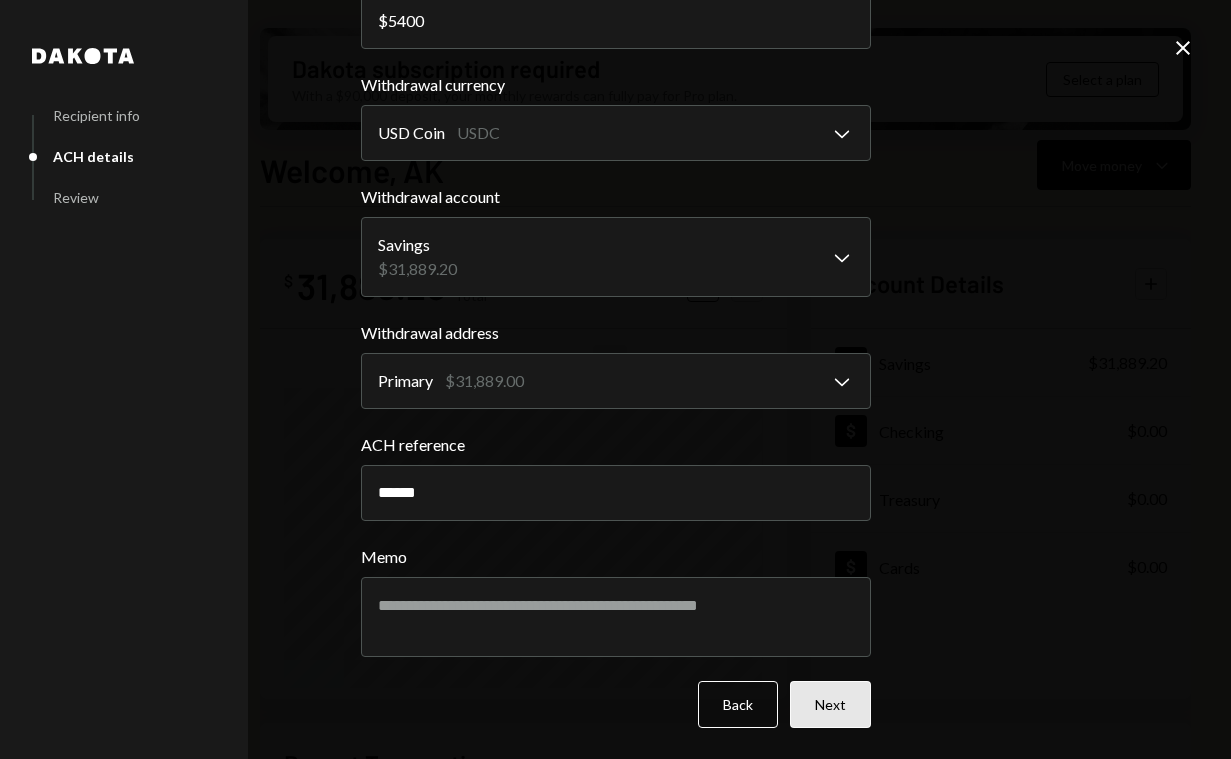 click on "Next" at bounding box center (830, 704) 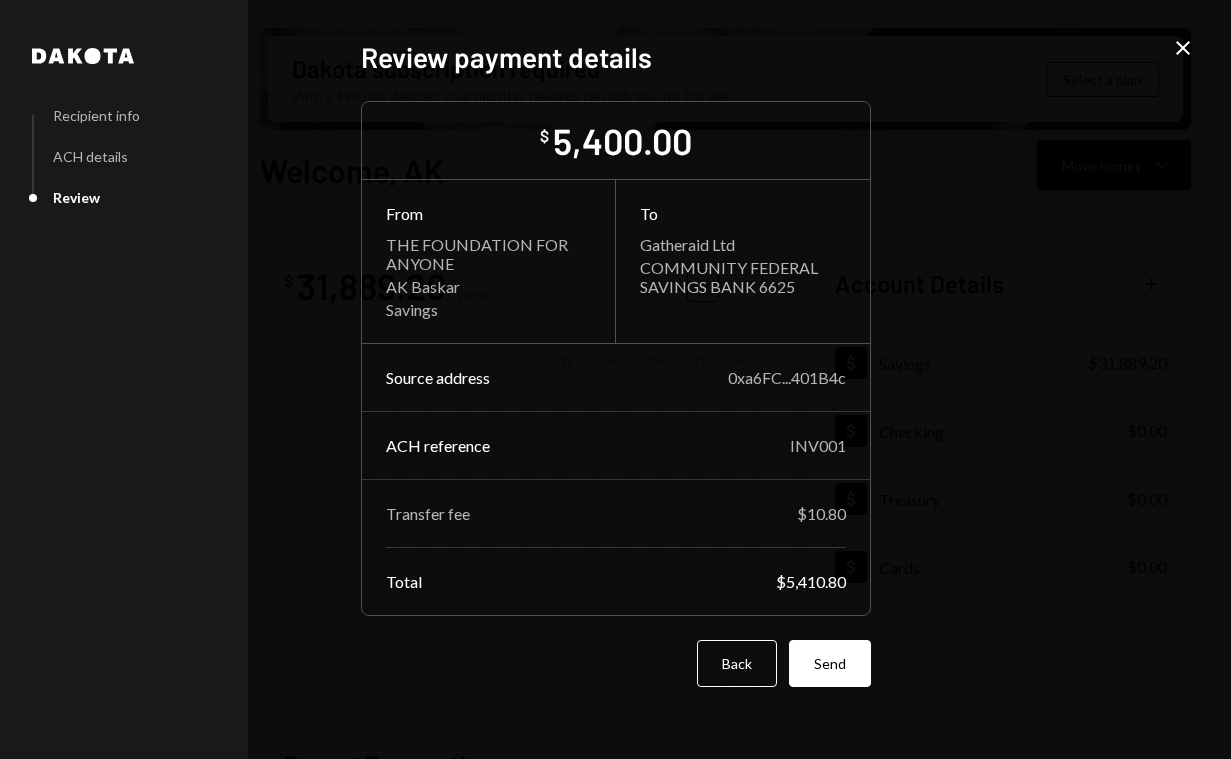 scroll, scrollTop: 0, scrollLeft: 0, axis: both 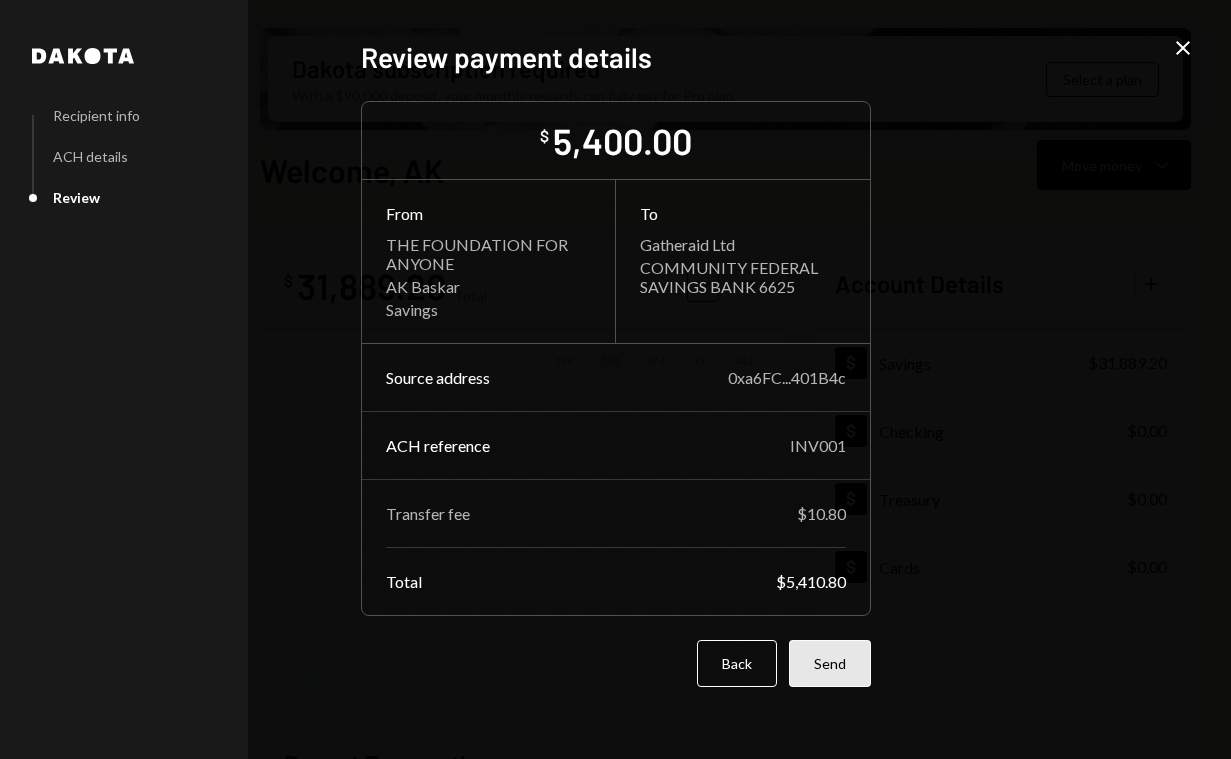 click on "Send" at bounding box center (830, 663) 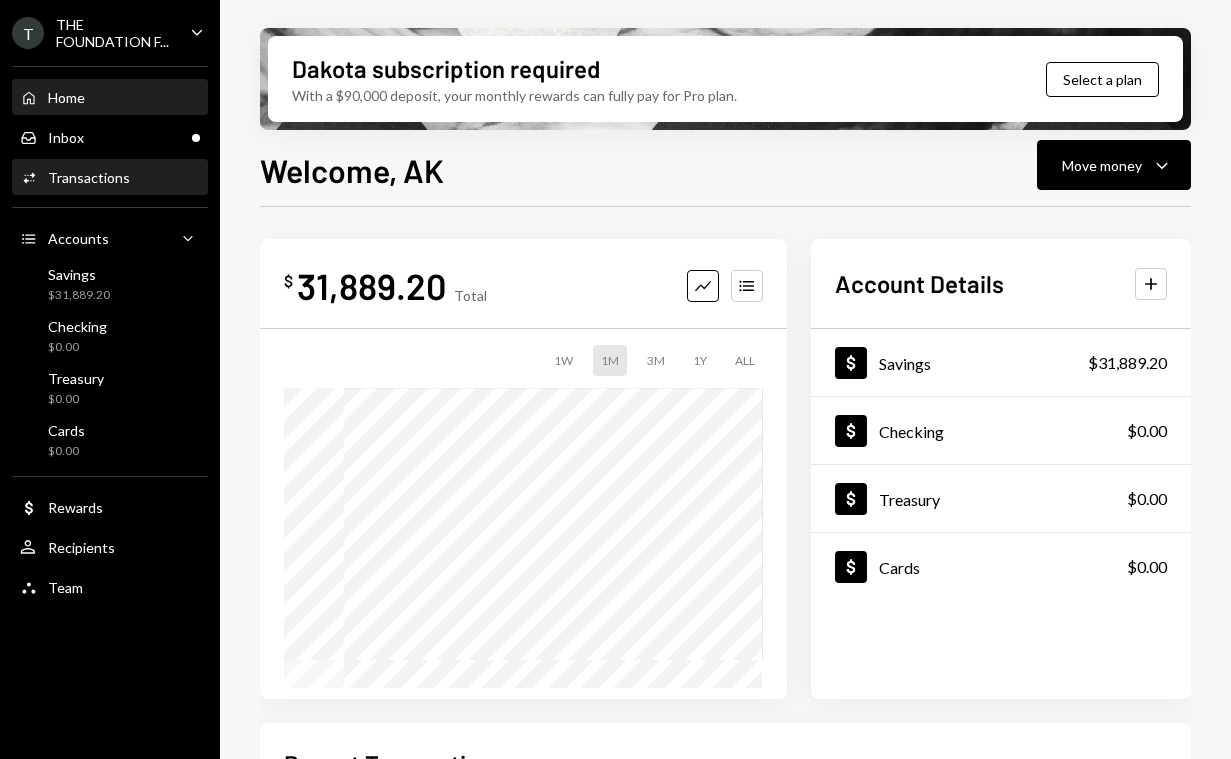 click on "Activities Transactions" at bounding box center [110, 178] 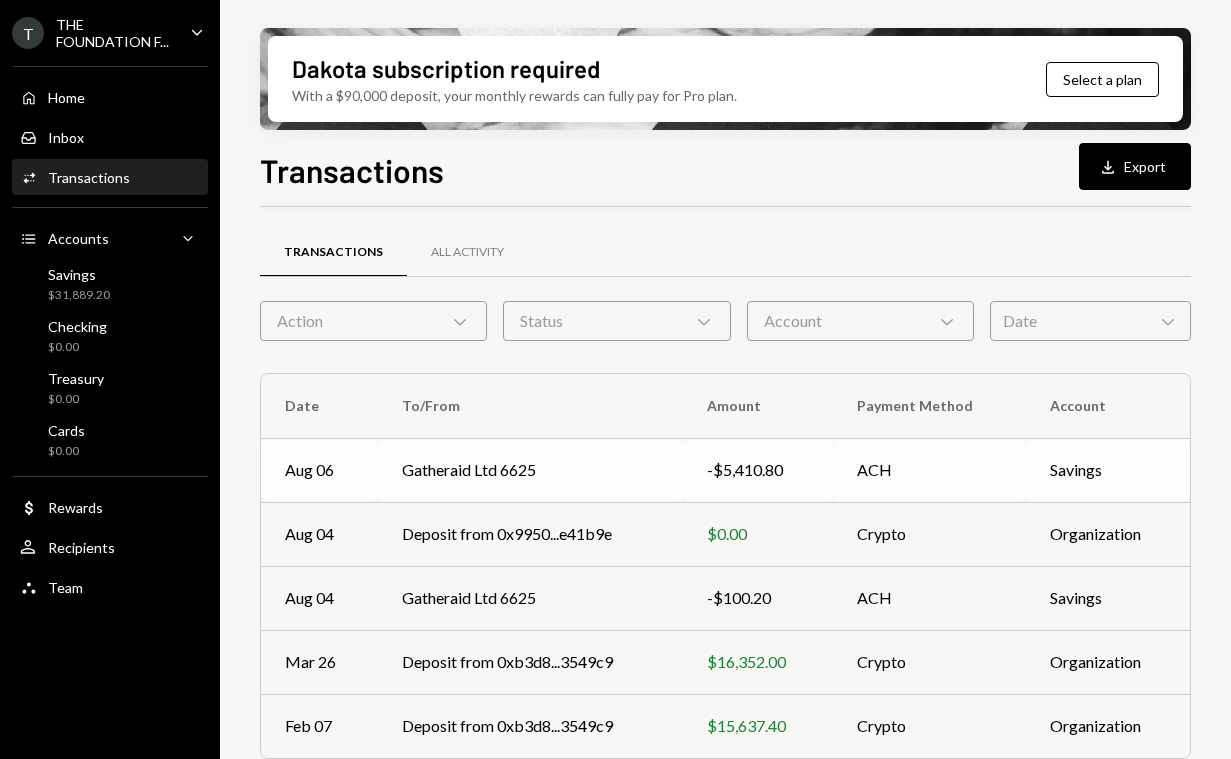 scroll, scrollTop: 17, scrollLeft: 0, axis: vertical 